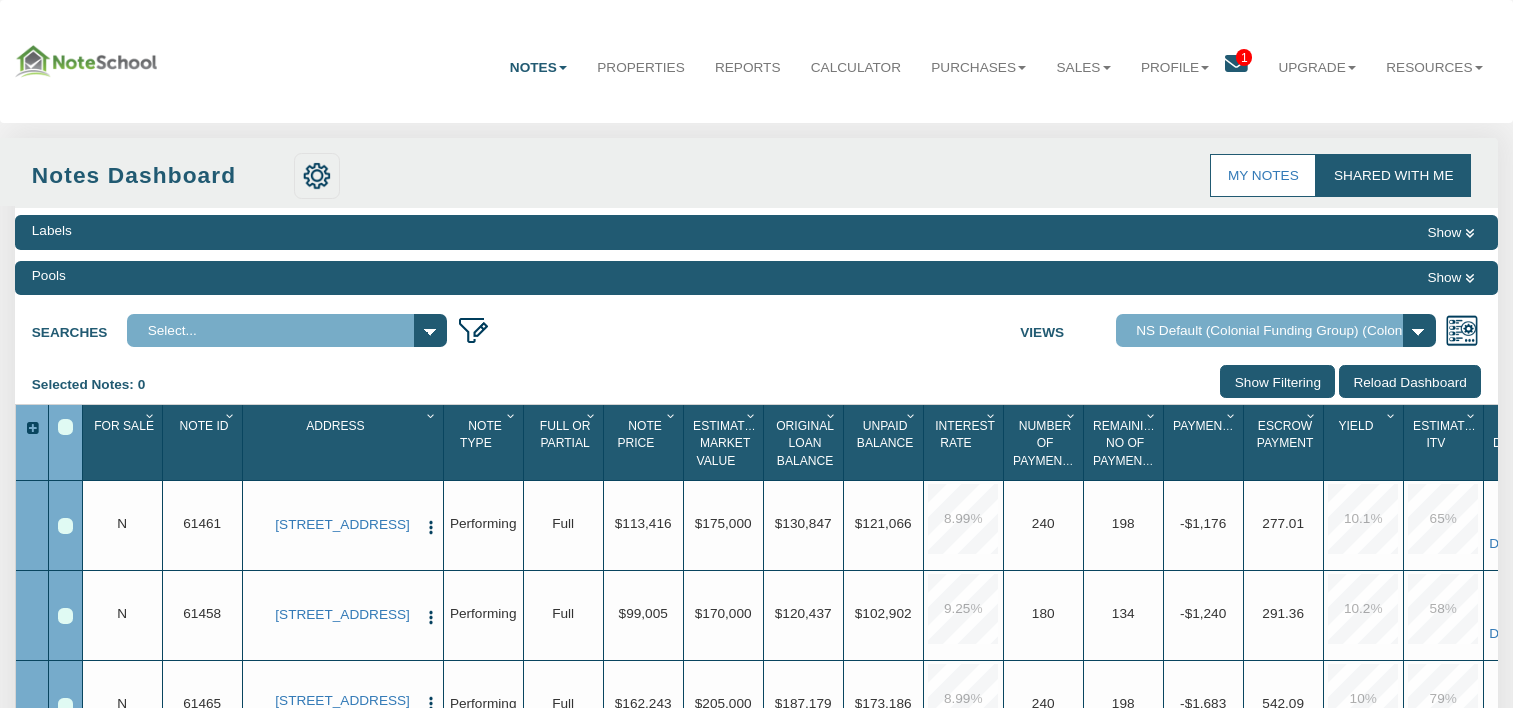 scroll, scrollTop: 368, scrollLeft: 0, axis: vertical 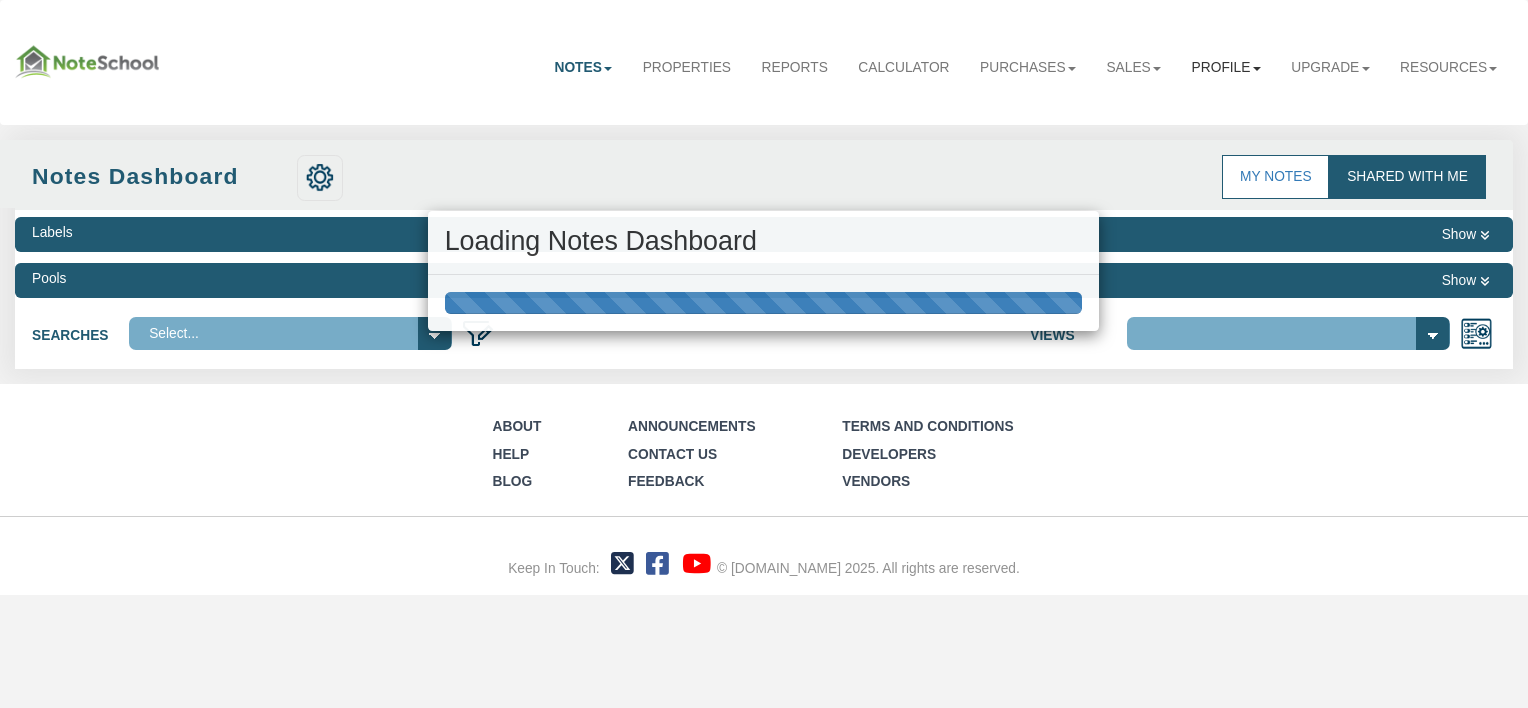 select on "316" 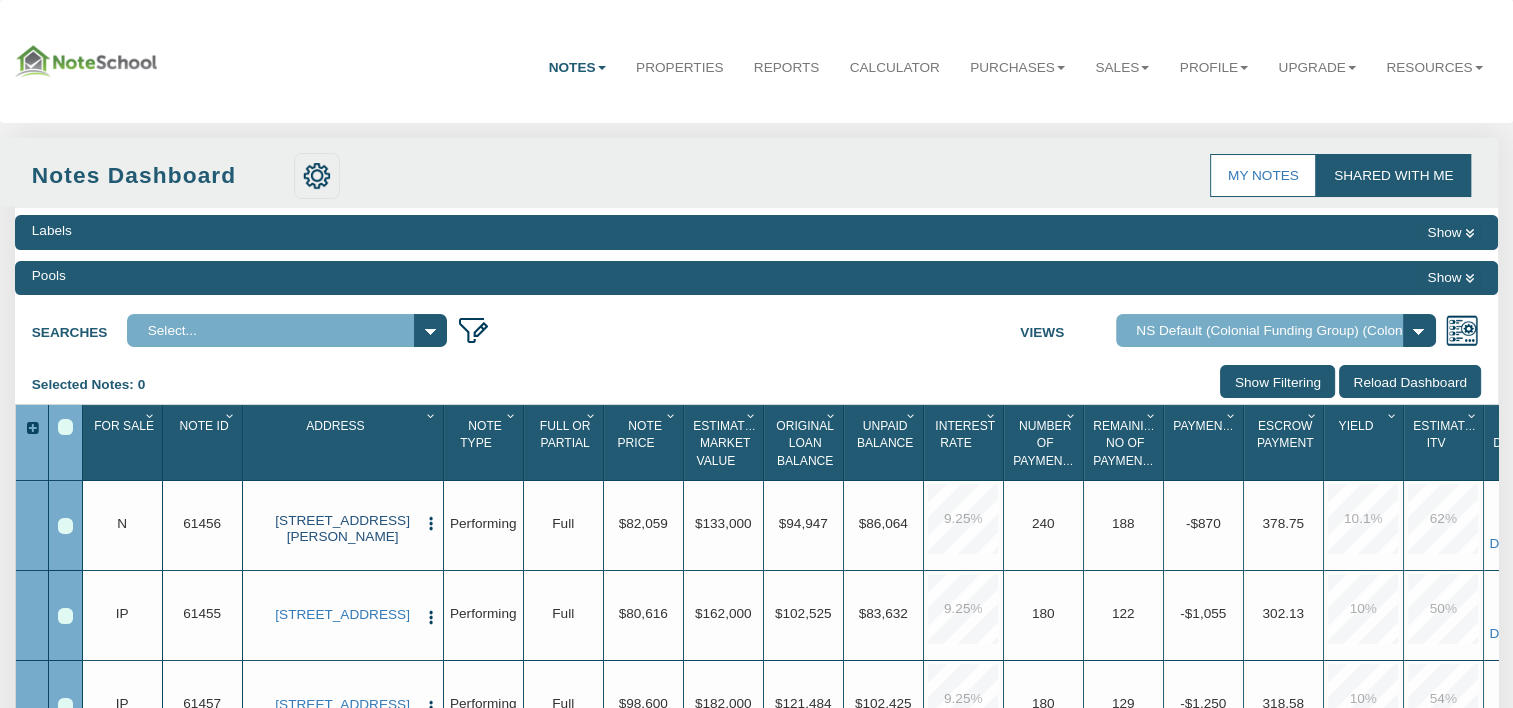 scroll, scrollTop: 285, scrollLeft: 0, axis: vertical 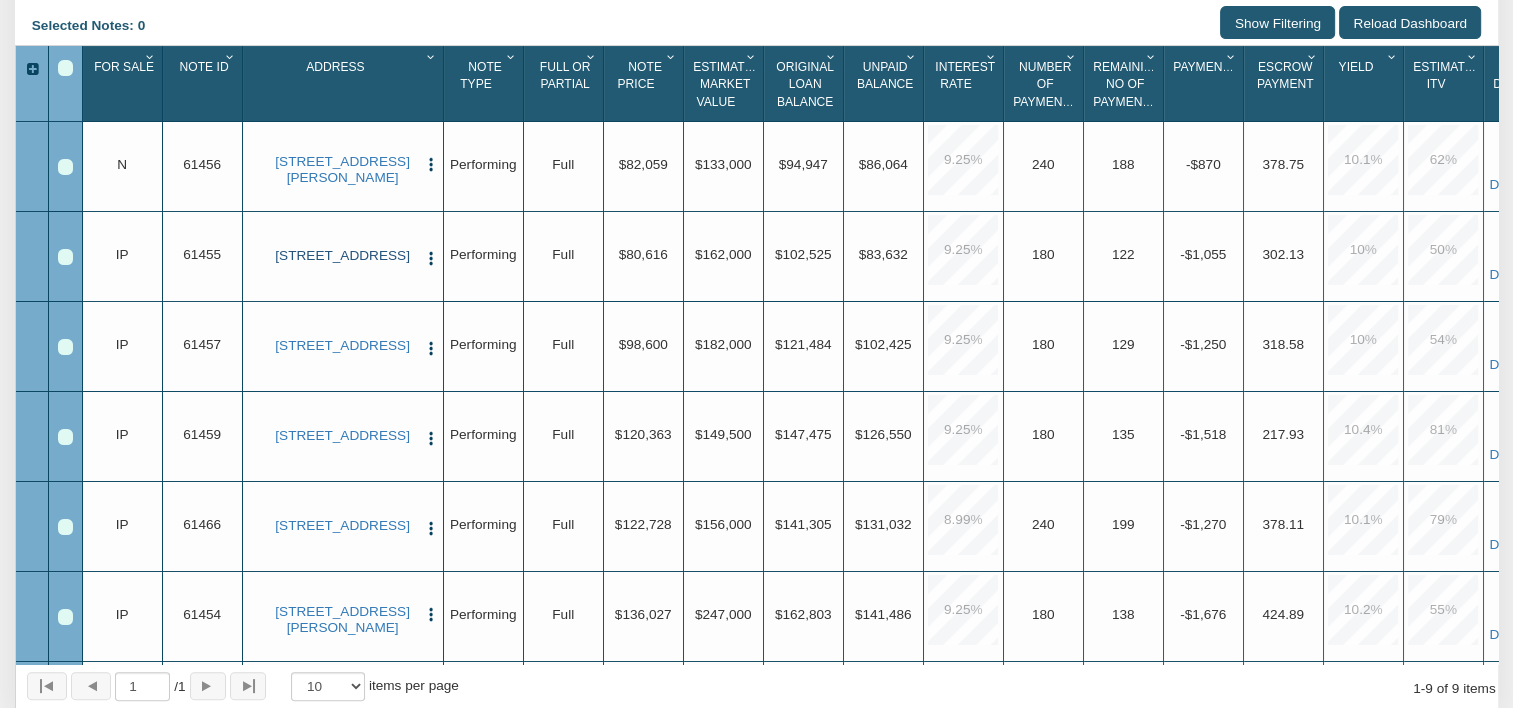 click on "[STREET_ADDRESS]" at bounding box center (342, 256) 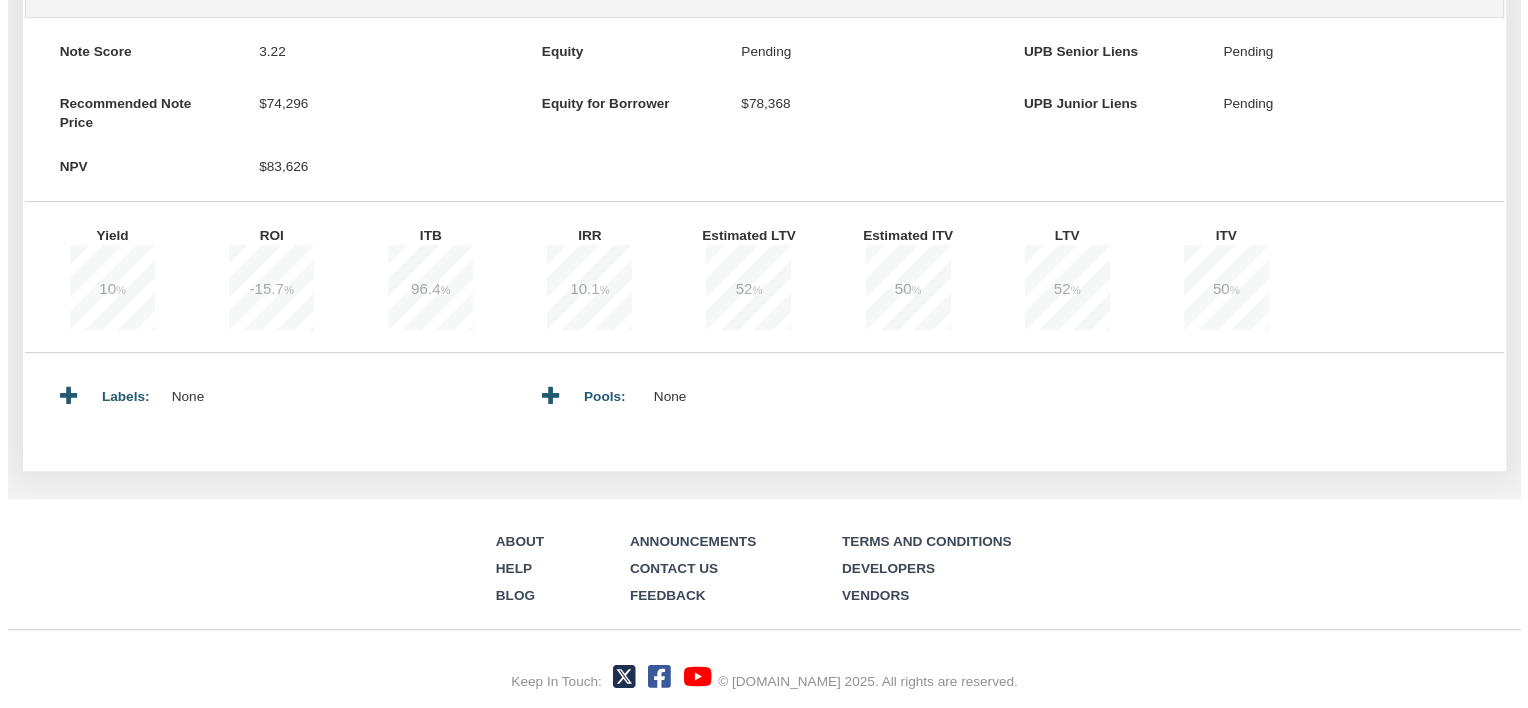 scroll, scrollTop: 0, scrollLeft: 0, axis: both 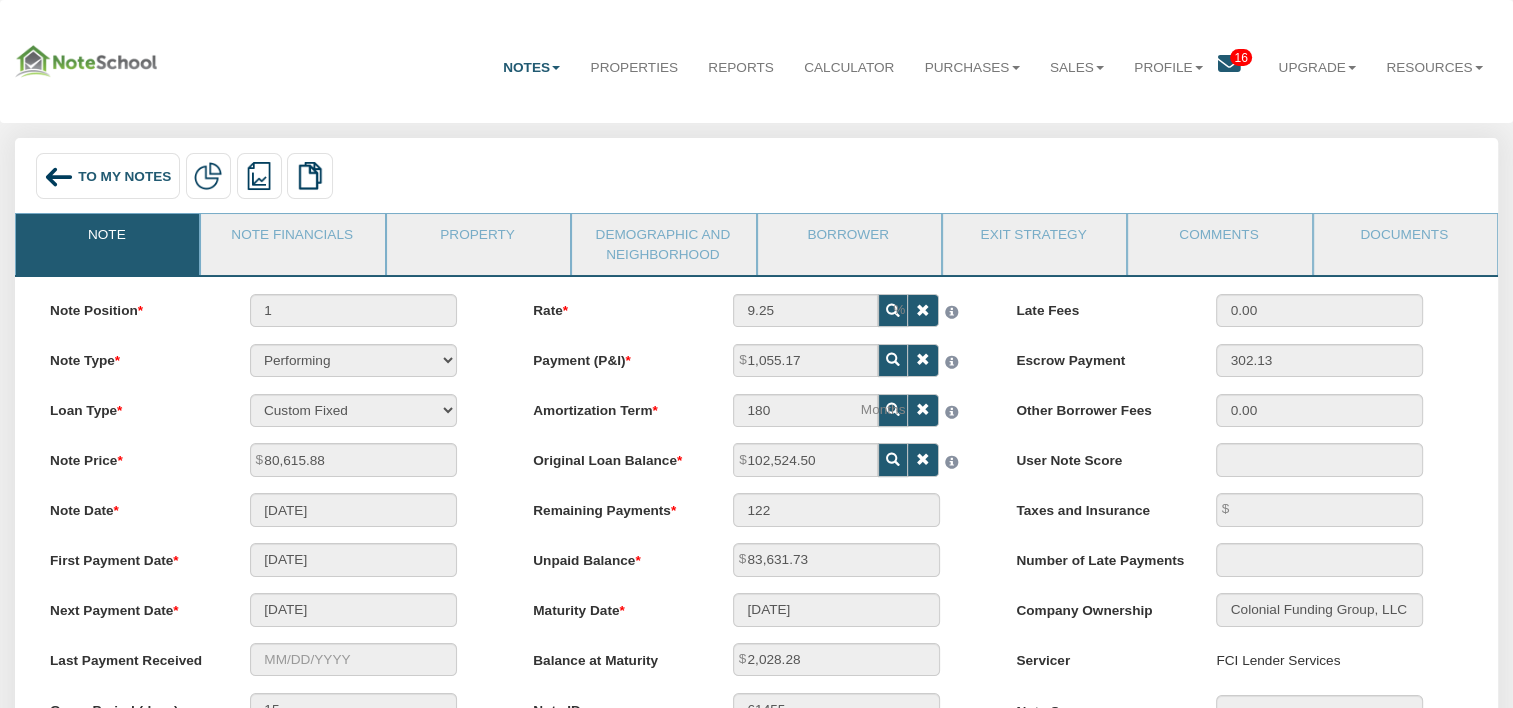 click at bounding box center (1229, 64) 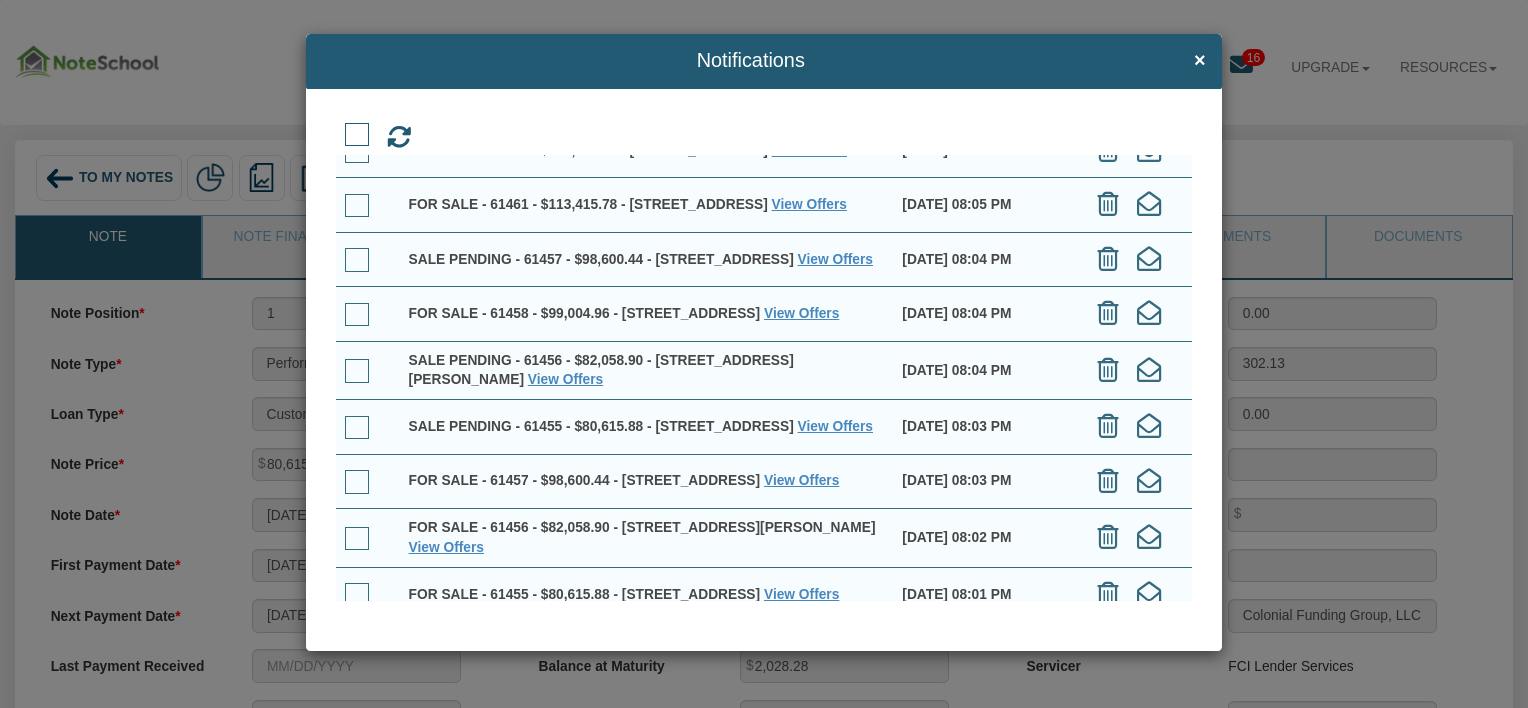 scroll, scrollTop: 402, scrollLeft: 0, axis: vertical 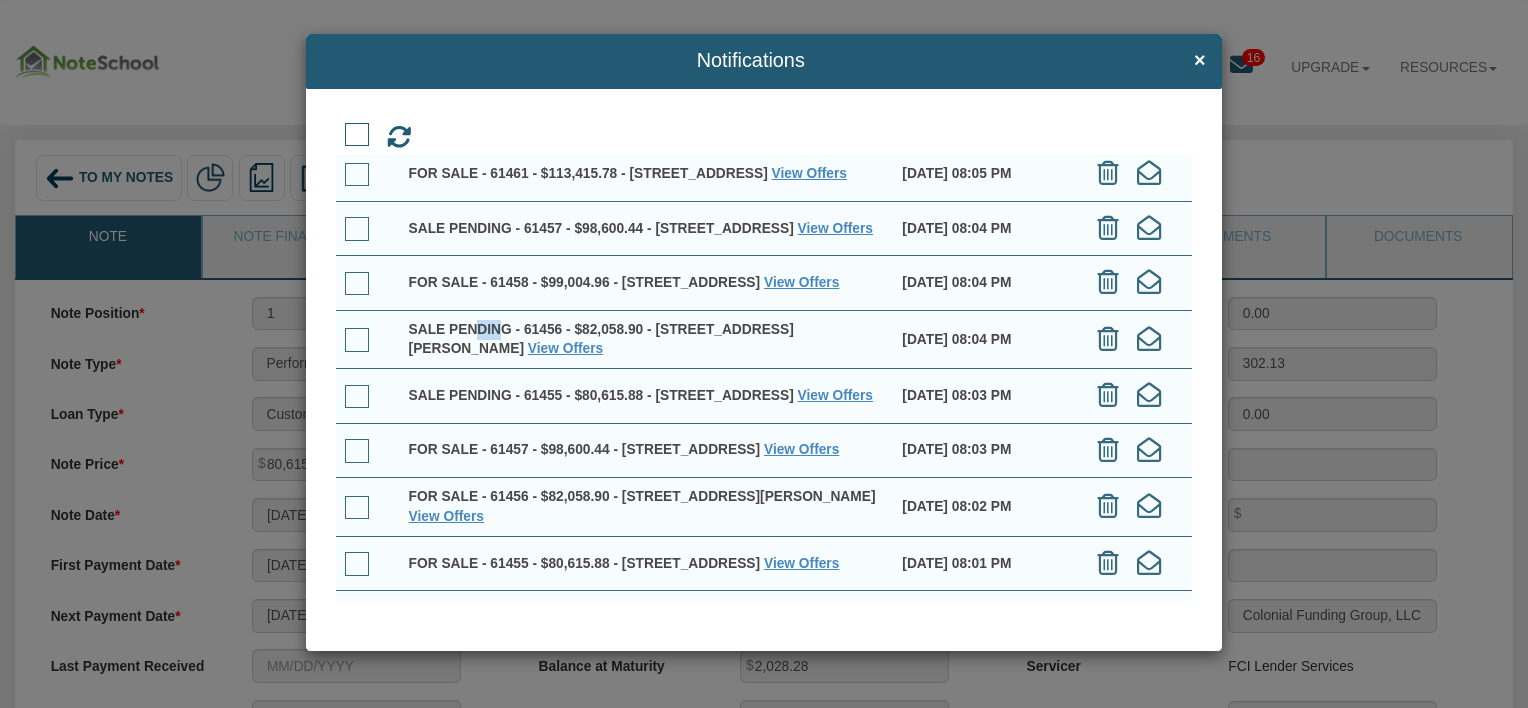 drag, startPoint x: 468, startPoint y: 449, endPoint x: 494, endPoint y: 451, distance: 26.076809 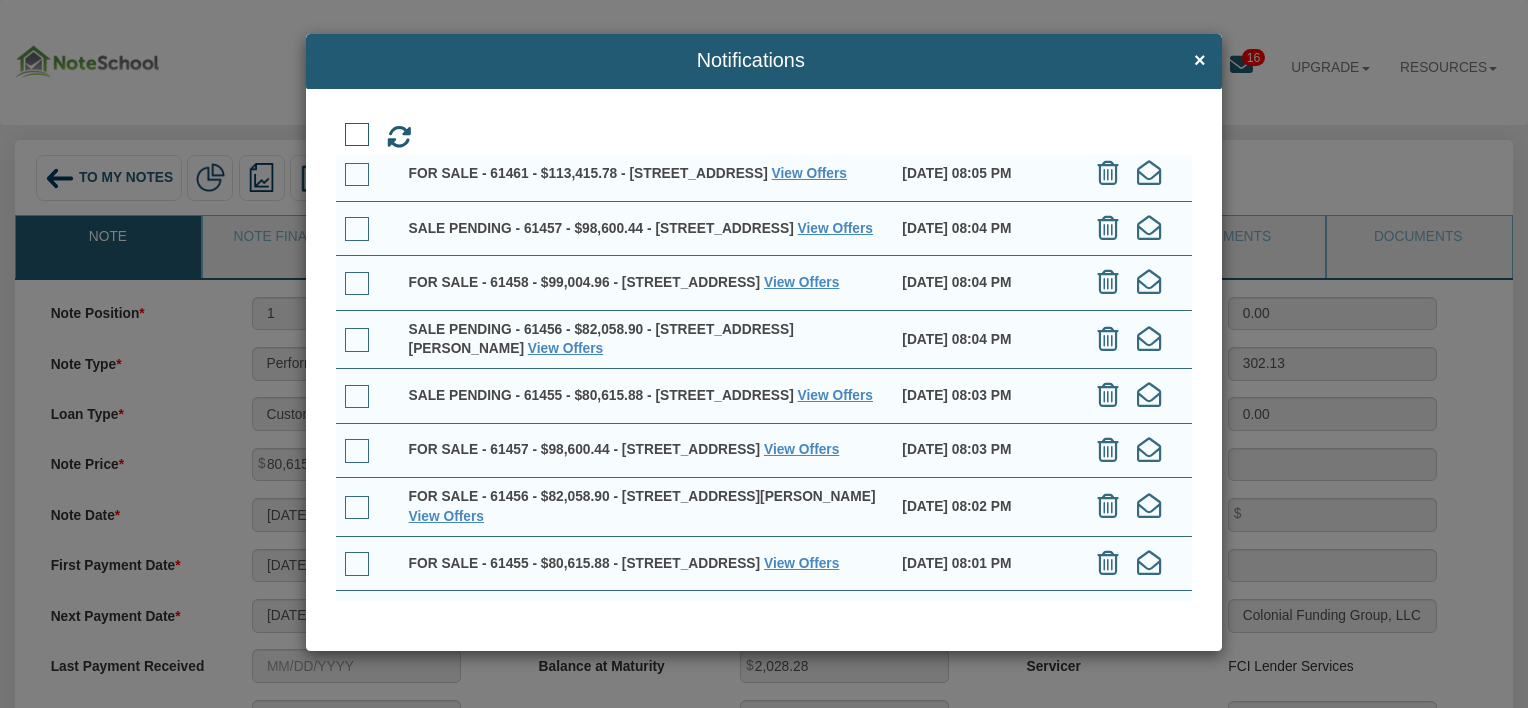 click on "SALE PENDING - 61456 - $82,058.90 - 1410 N Holmes Ave, Indianapolis, IN, 46222" at bounding box center (601, 339) 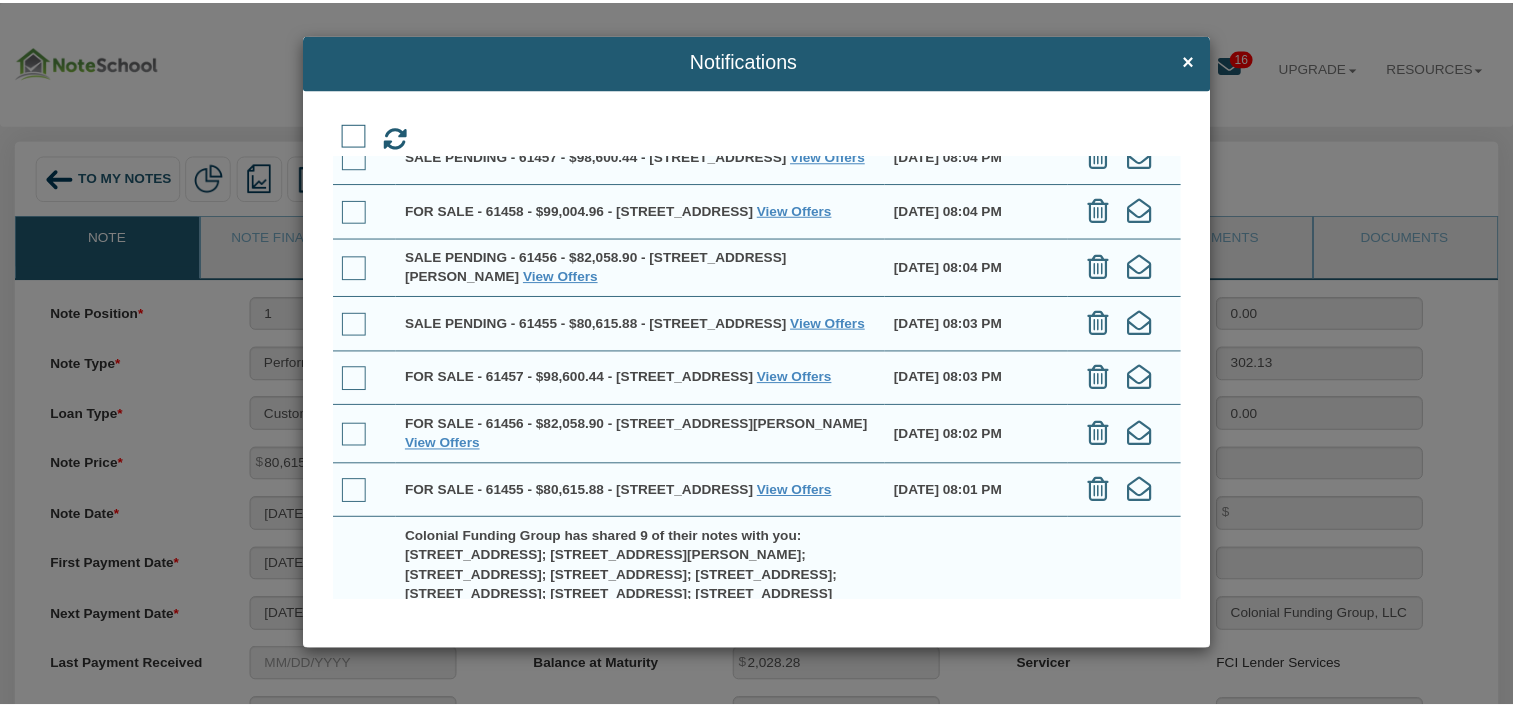 scroll, scrollTop: 475, scrollLeft: 0, axis: vertical 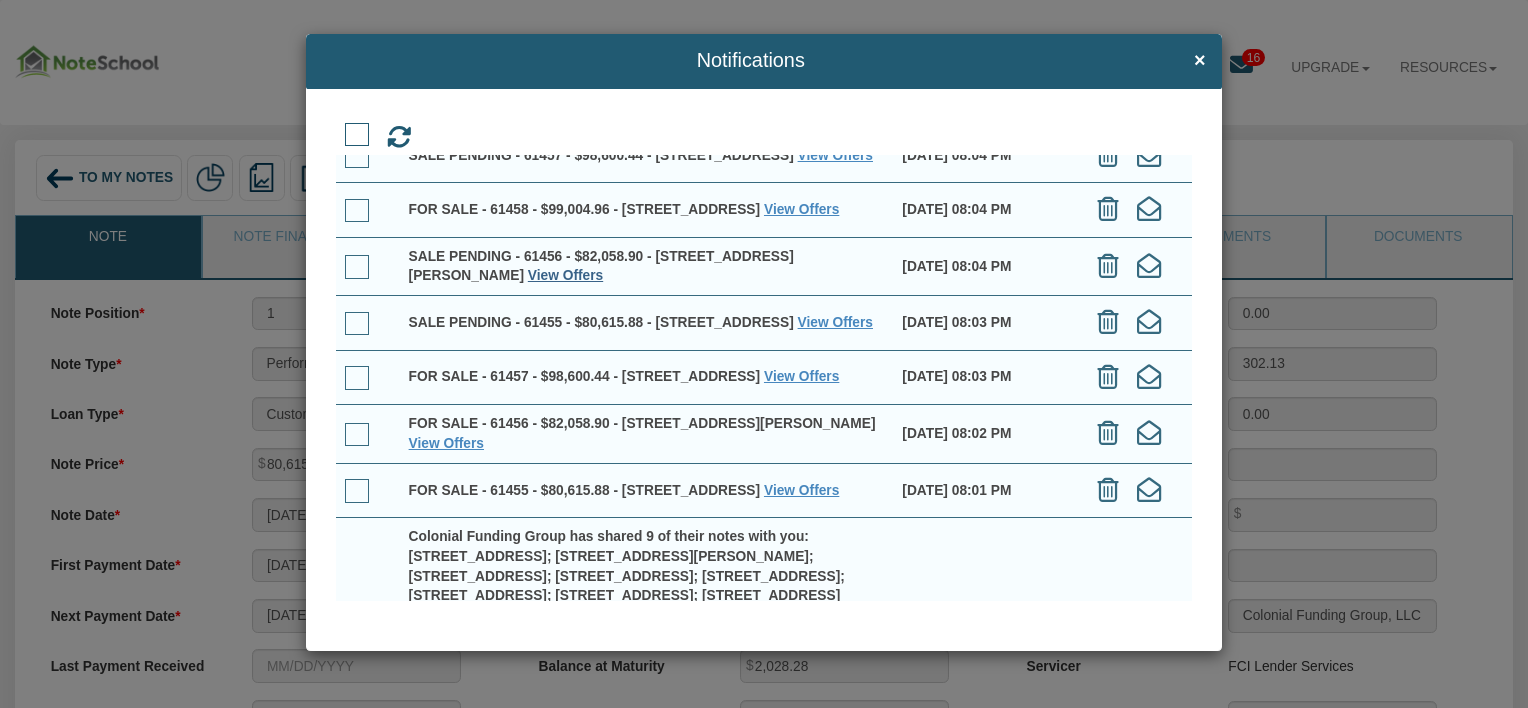 click on "View Offers" at bounding box center [565, 275] 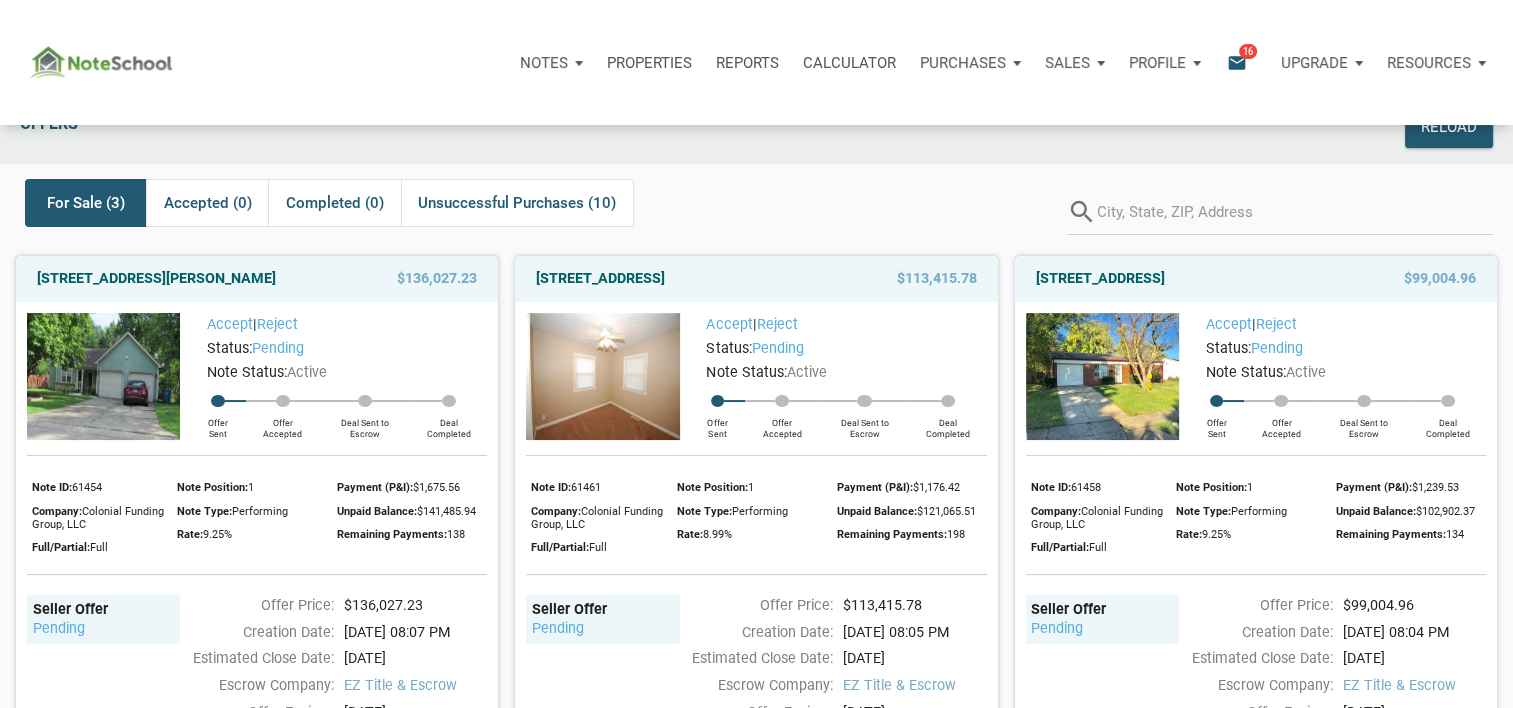 scroll, scrollTop: 0, scrollLeft: 0, axis: both 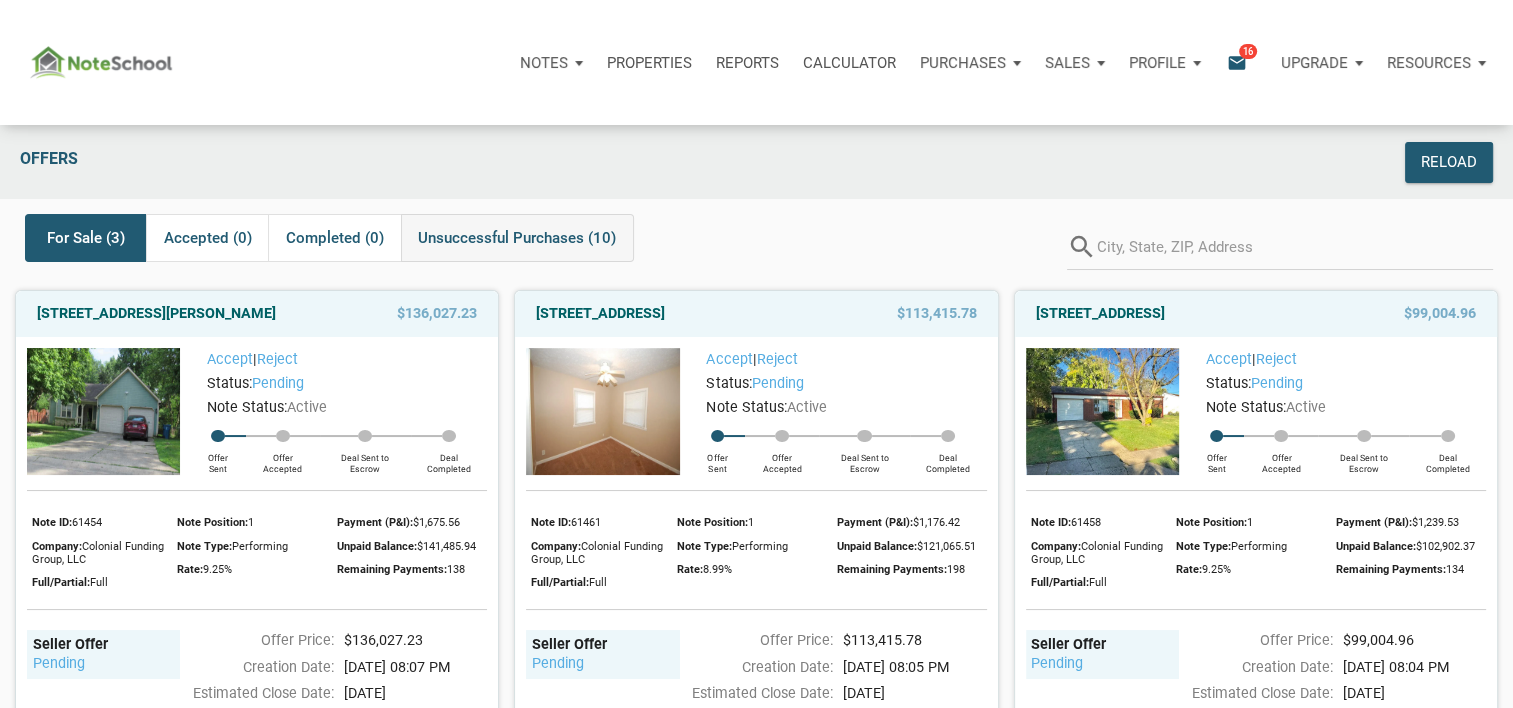 click on "Unsuccessful Purchases (10)" at bounding box center [517, 238] 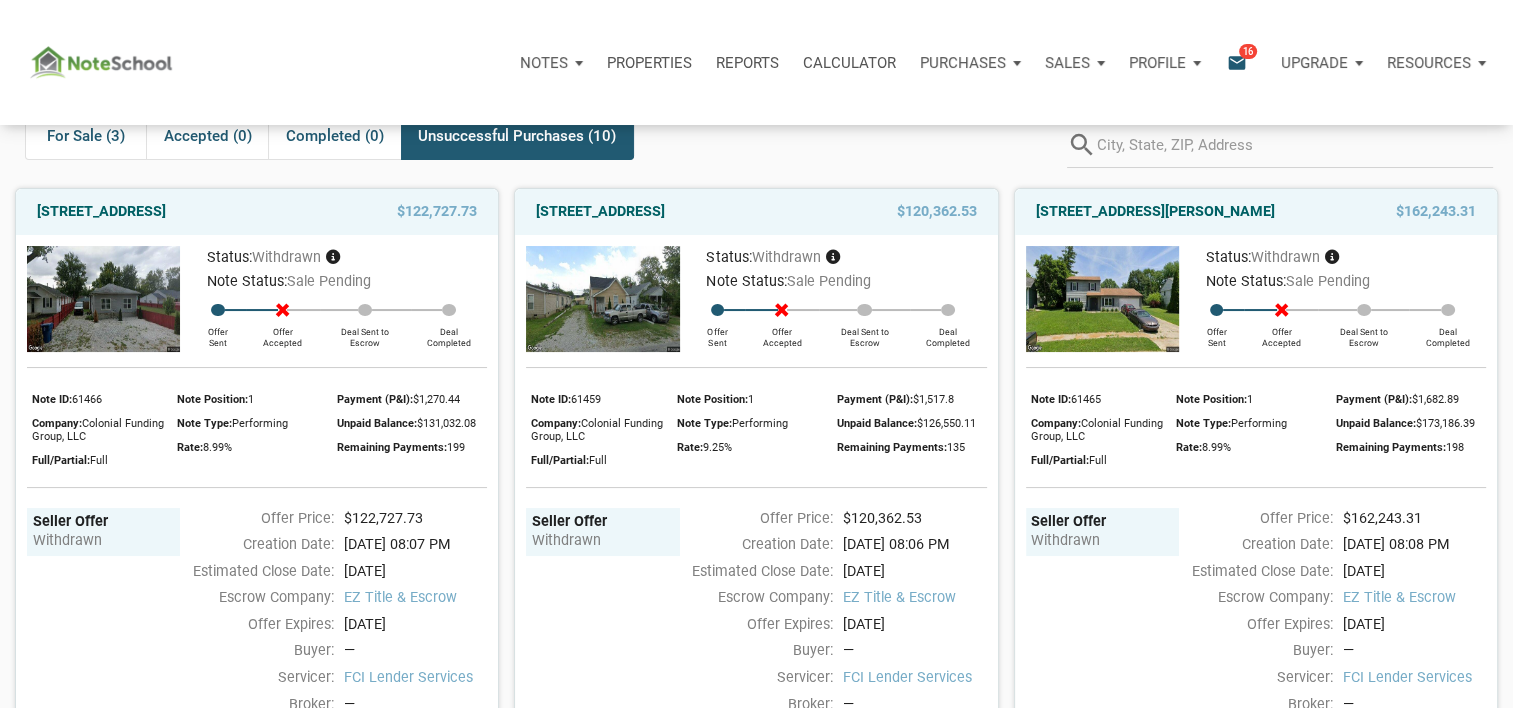 scroll, scrollTop: 0, scrollLeft: 0, axis: both 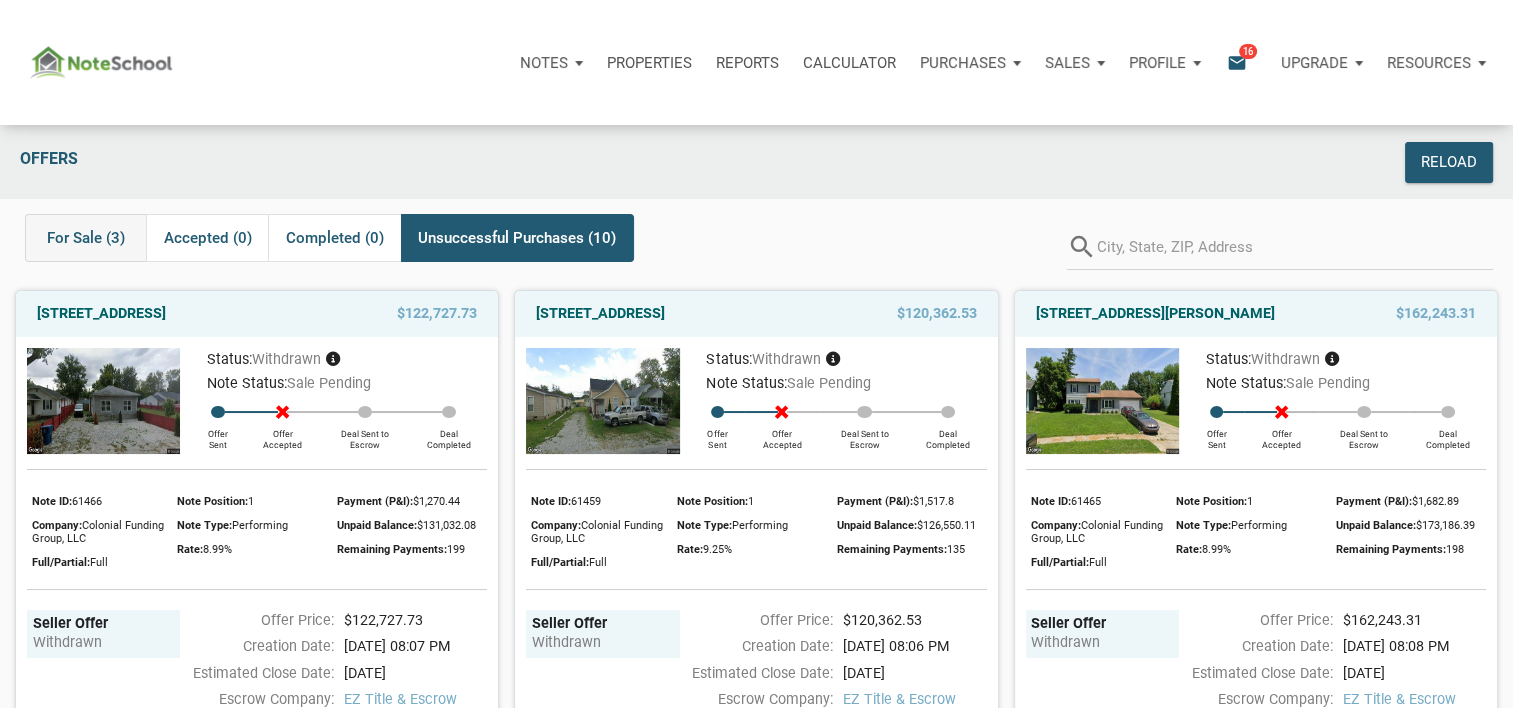 click on "For Sale (3)" at bounding box center [86, 238] 